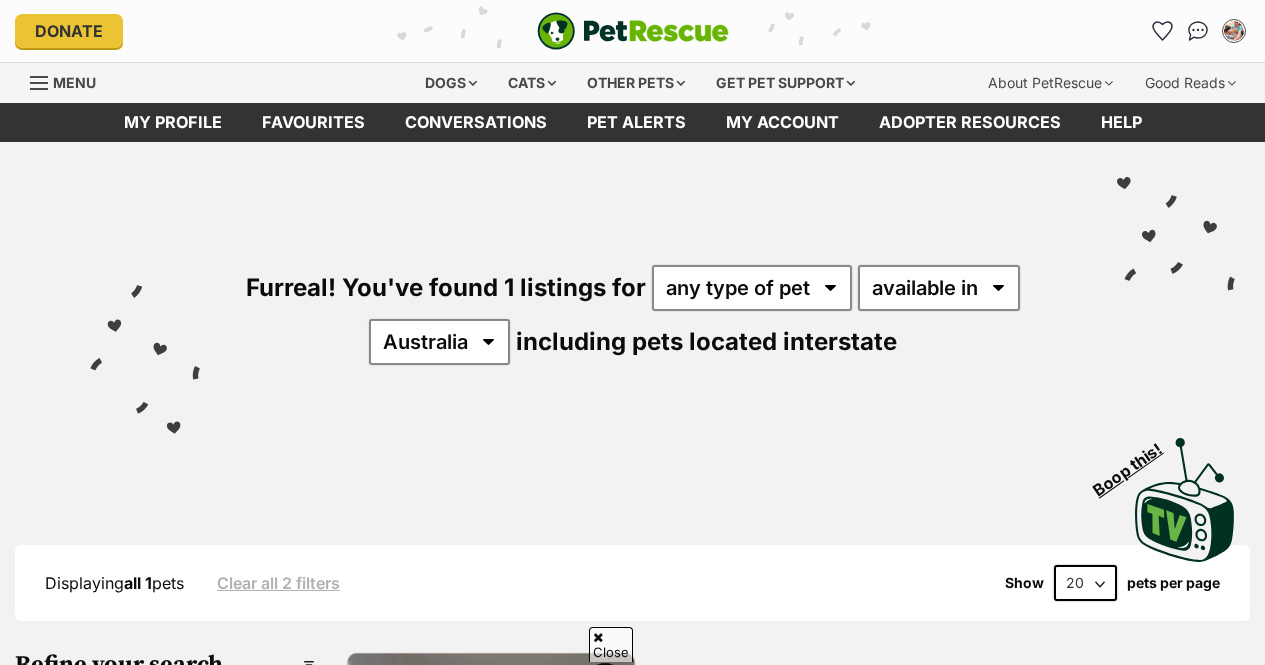 scroll, scrollTop: 369, scrollLeft: 0, axis: vertical 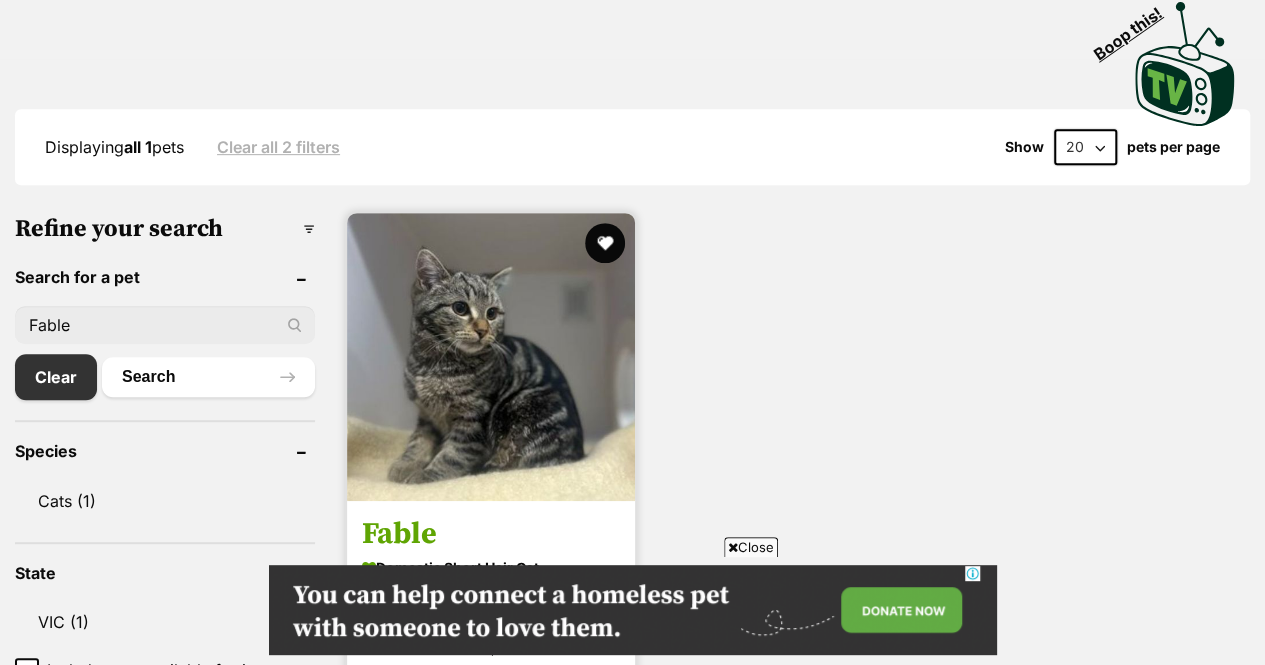 click on "Fable" at bounding box center (491, 535) 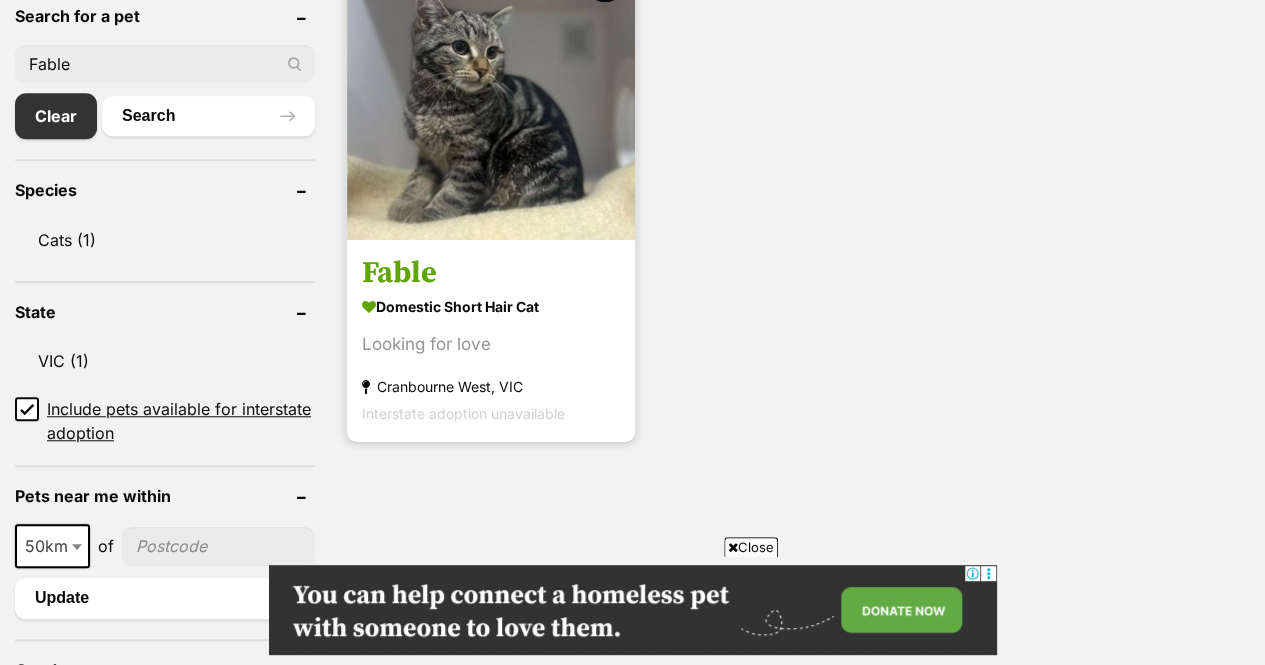 scroll, scrollTop: 698, scrollLeft: 0, axis: vertical 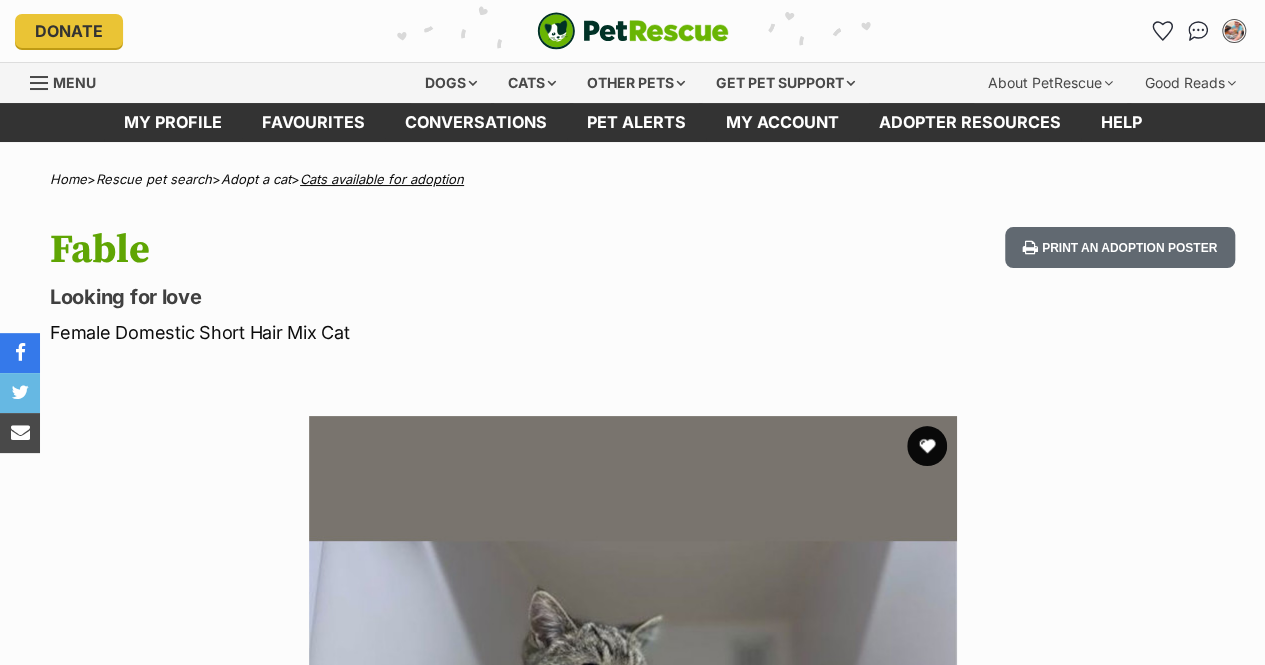 click on "Cats available for adoption" at bounding box center (382, 179) 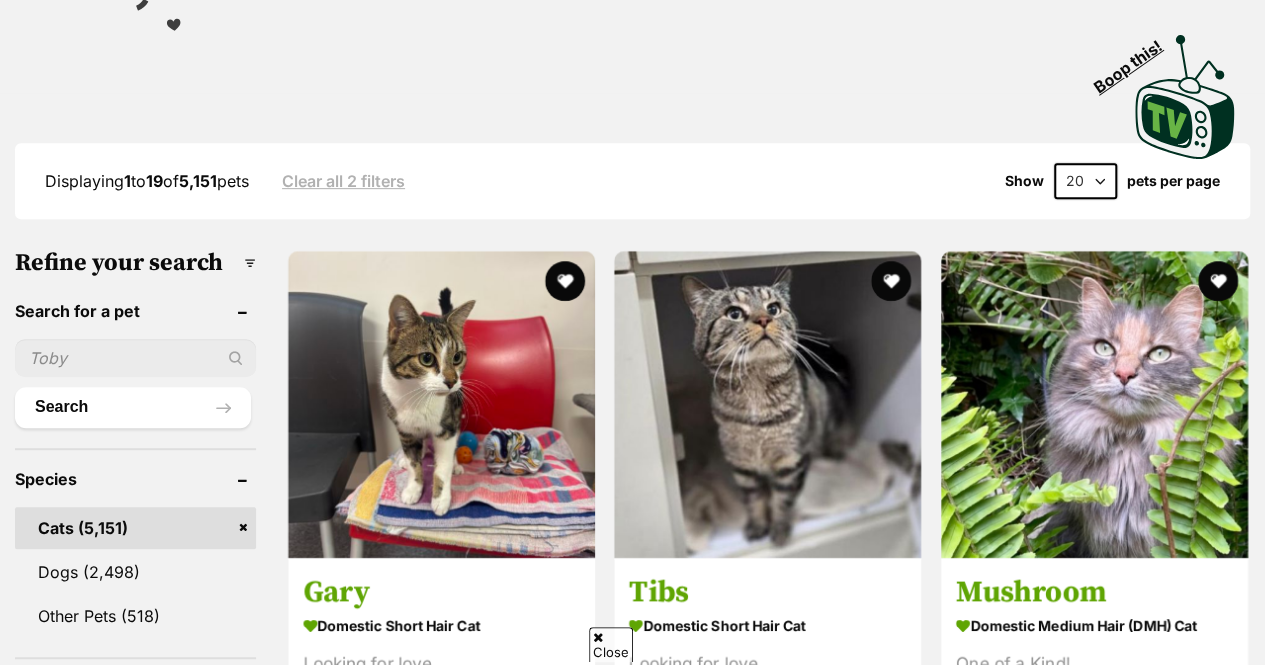 scroll, scrollTop: 0, scrollLeft: 0, axis: both 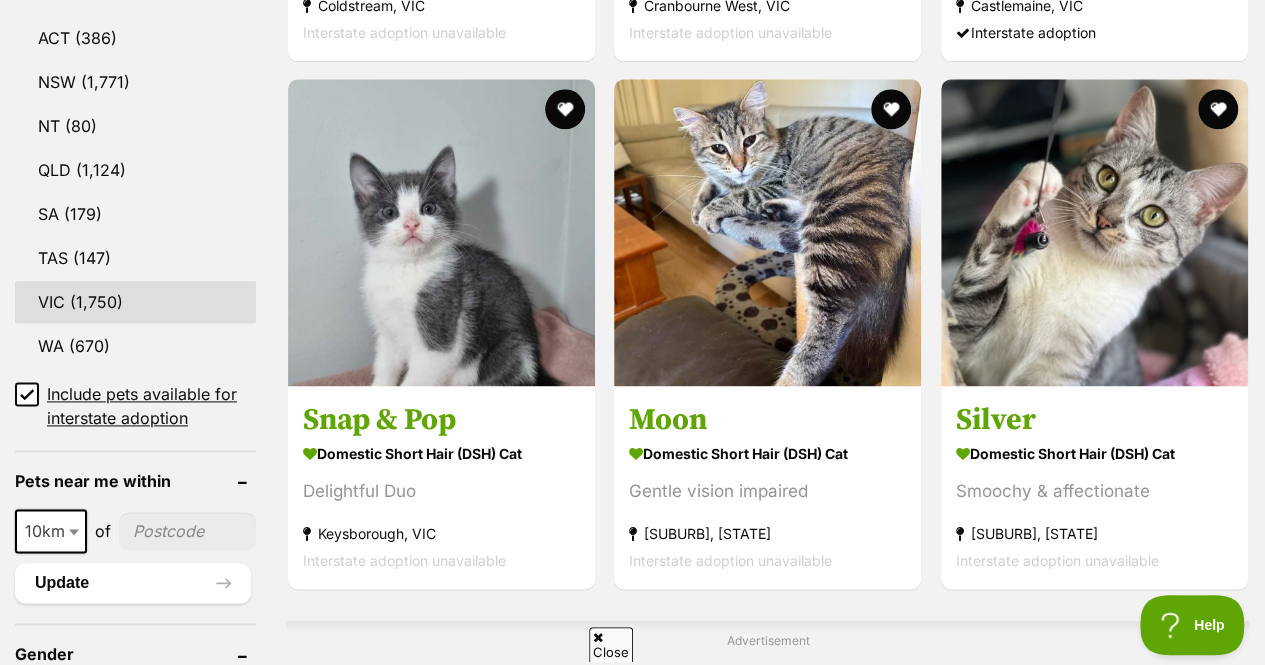 click on "VIC (1,750)" at bounding box center [135, 302] 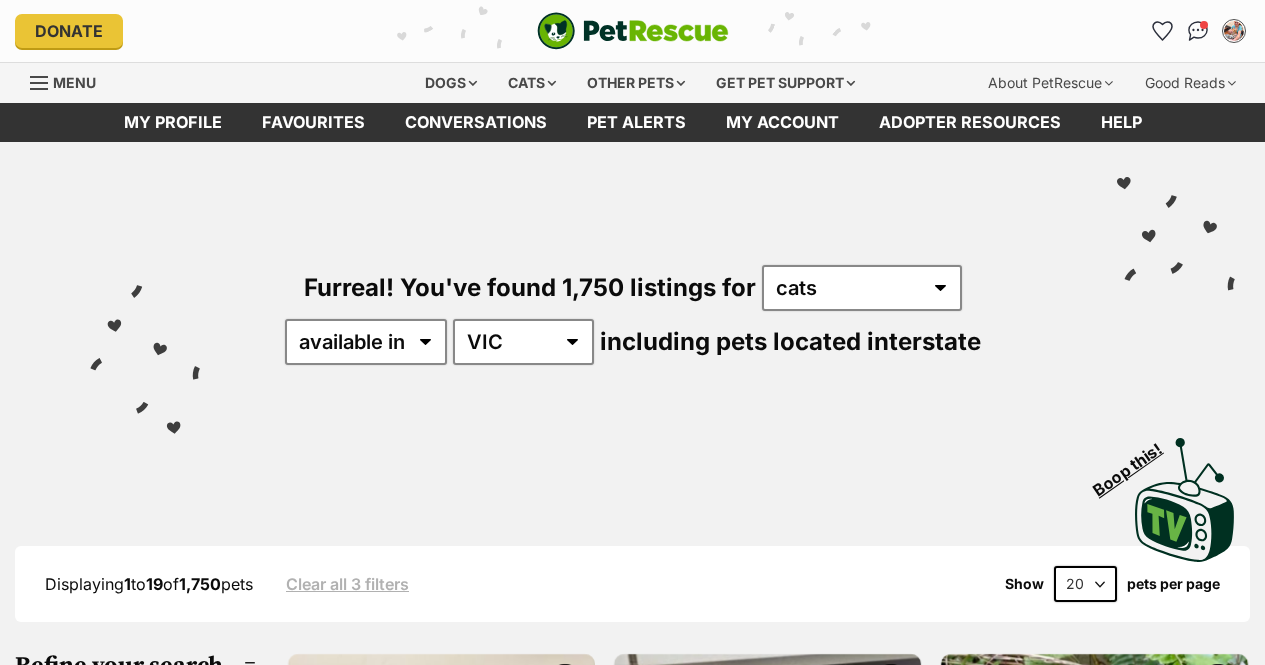 scroll, scrollTop: 0, scrollLeft: 0, axis: both 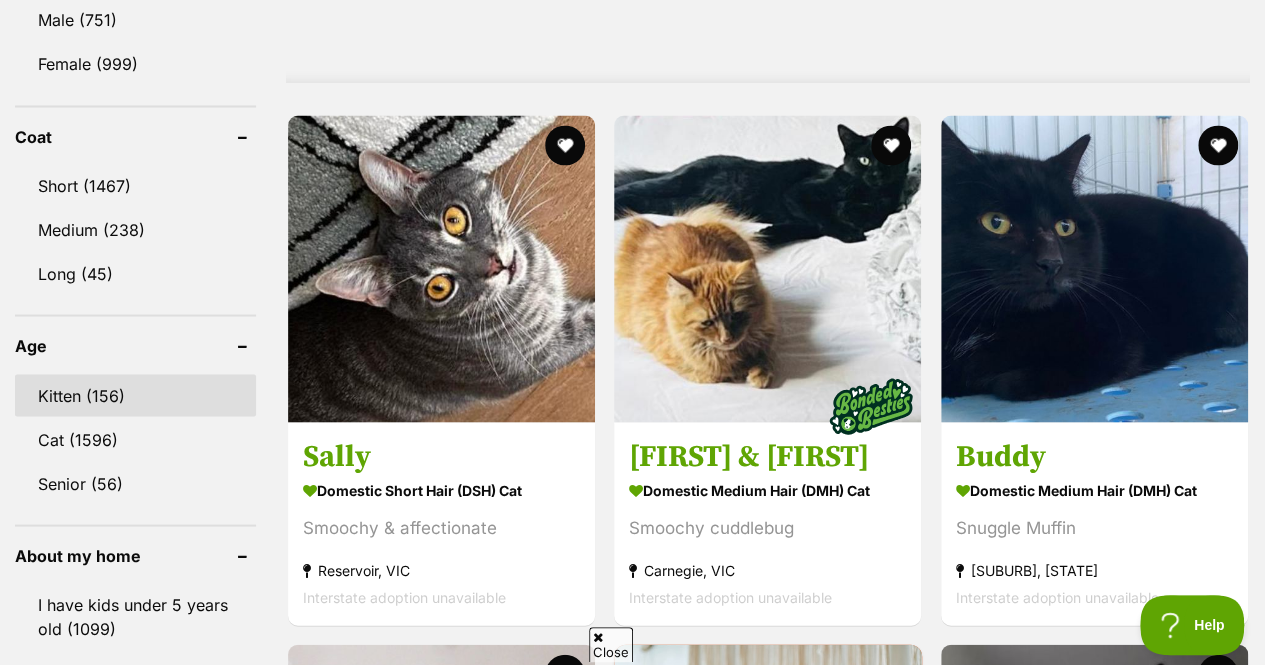 click on "Kitten (156)" at bounding box center [135, 395] 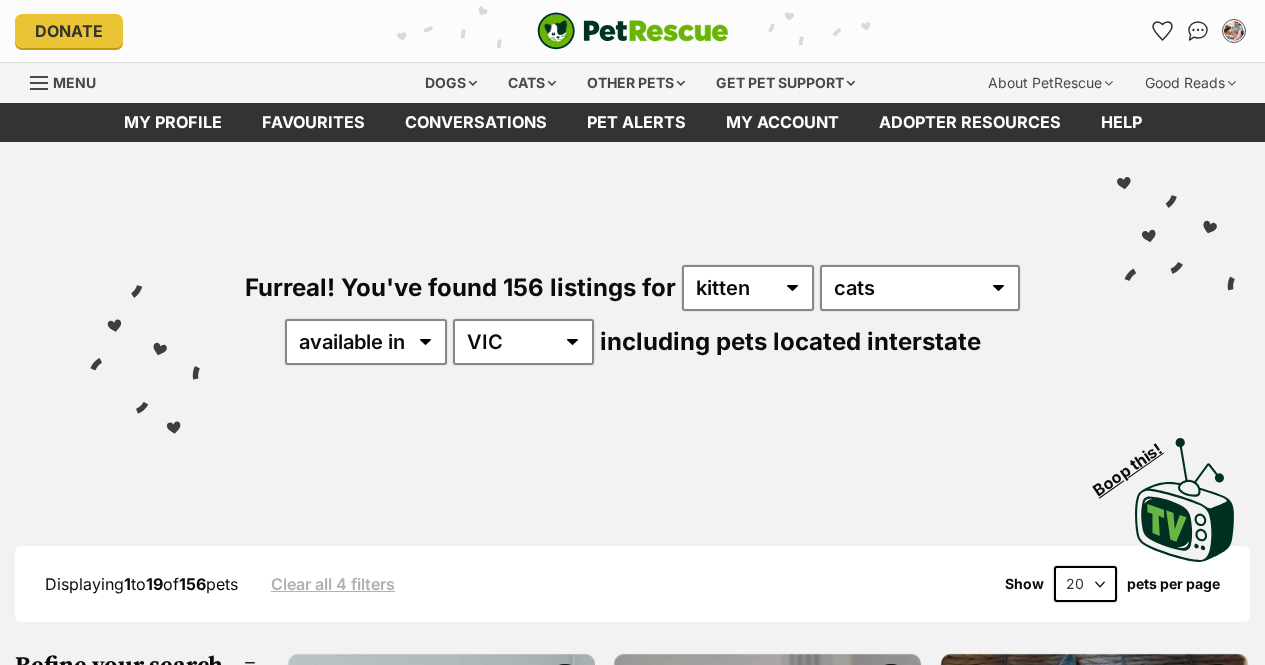 scroll, scrollTop: 0, scrollLeft: 0, axis: both 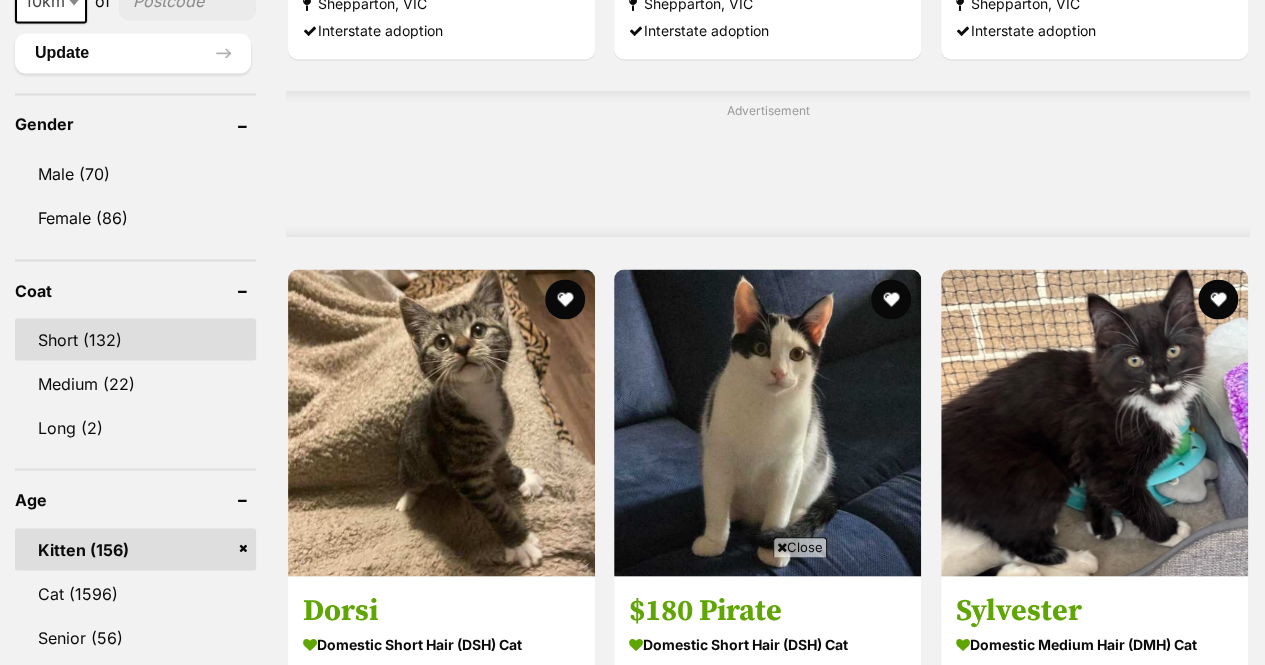 click on "Short (132)" at bounding box center (135, 339) 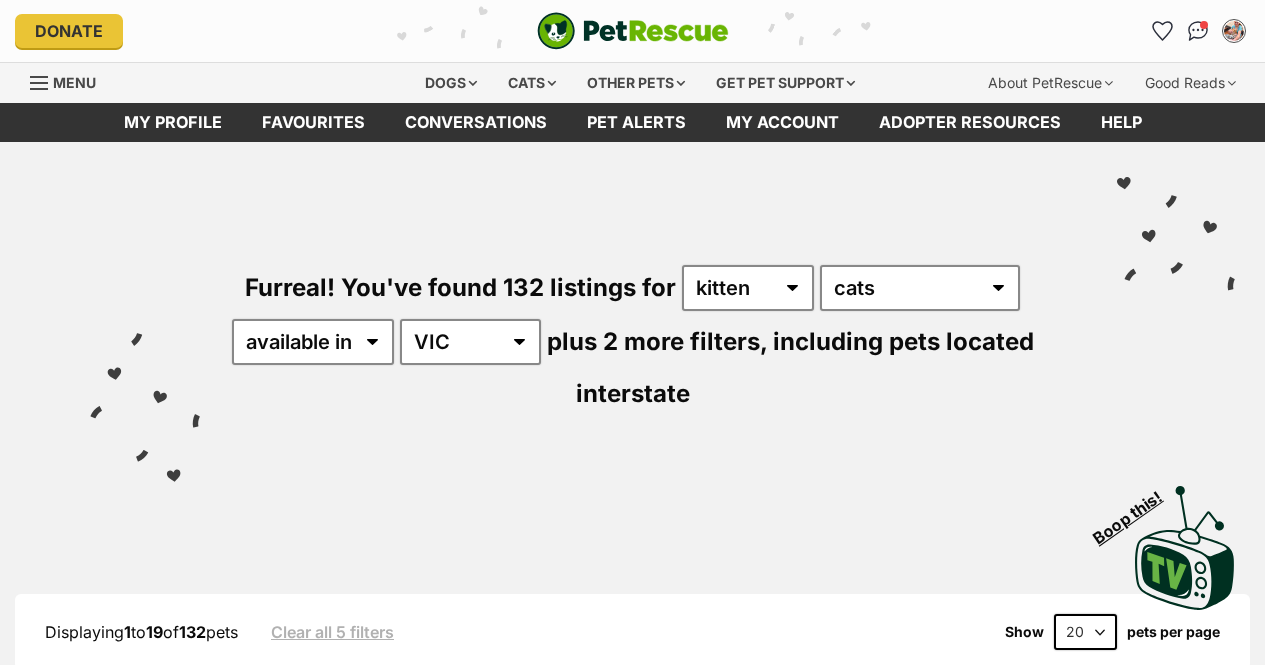 scroll, scrollTop: 0, scrollLeft: 0, axis: both 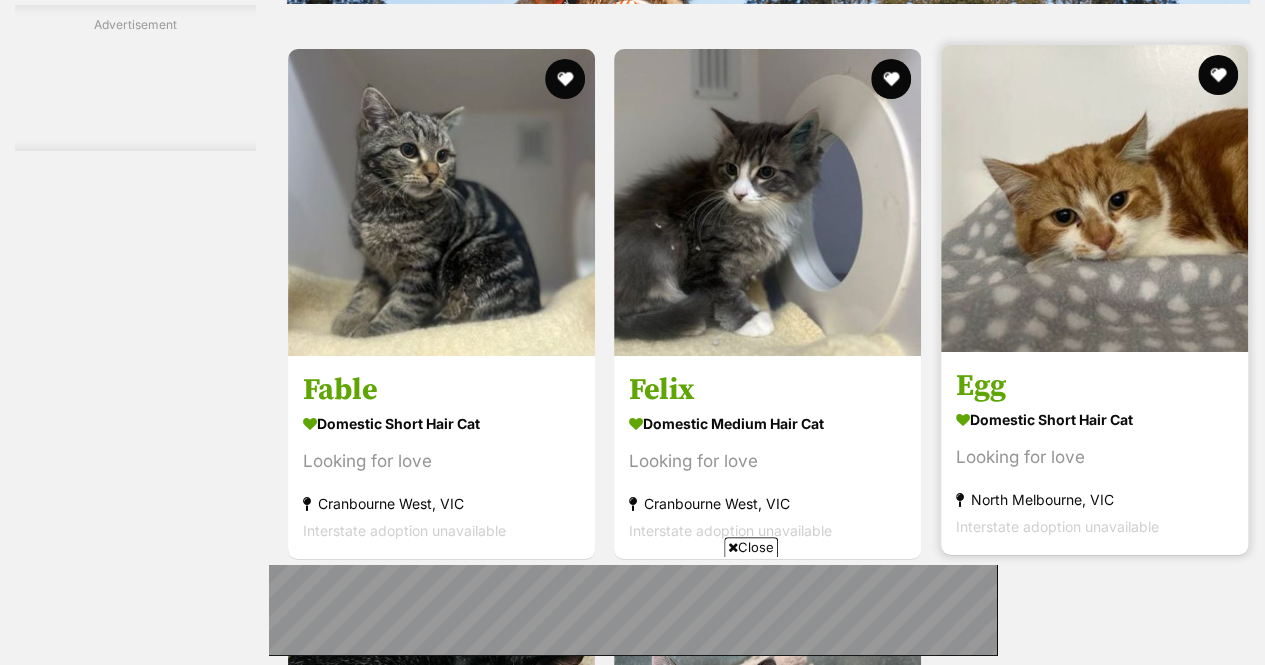 click on "Egg" at bounding box center [1094, 386] 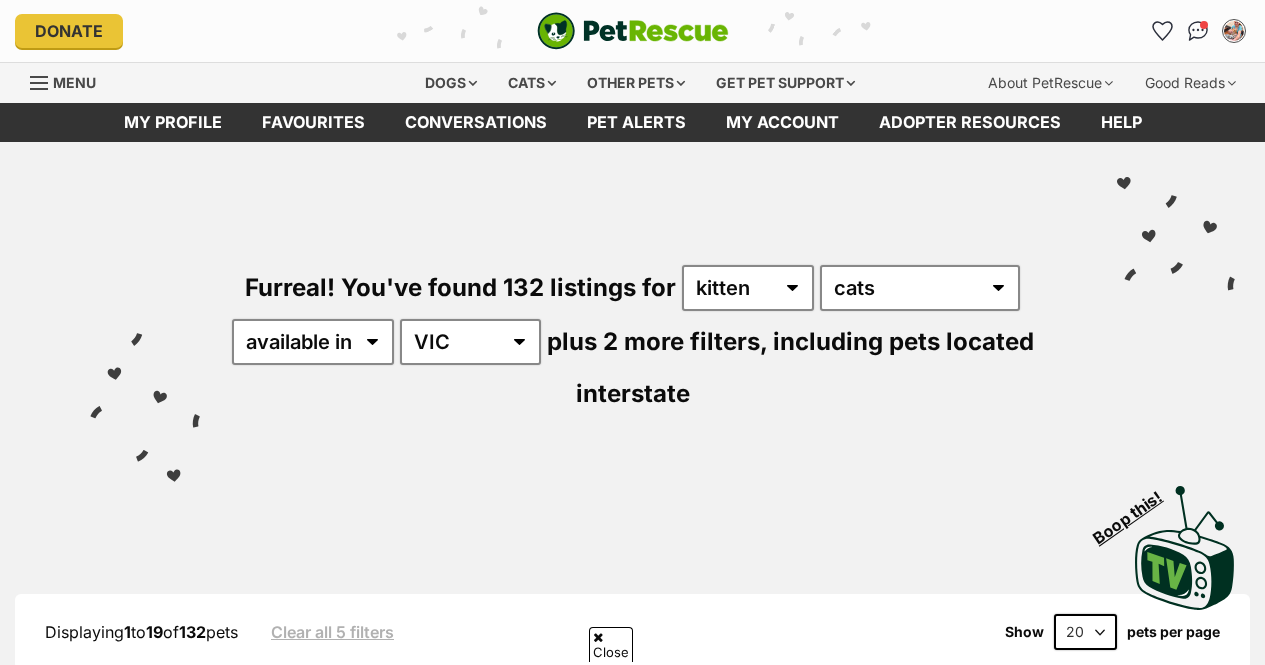 scroll, scrollTop: 4102, scrollLeft: 0, axis: vertical 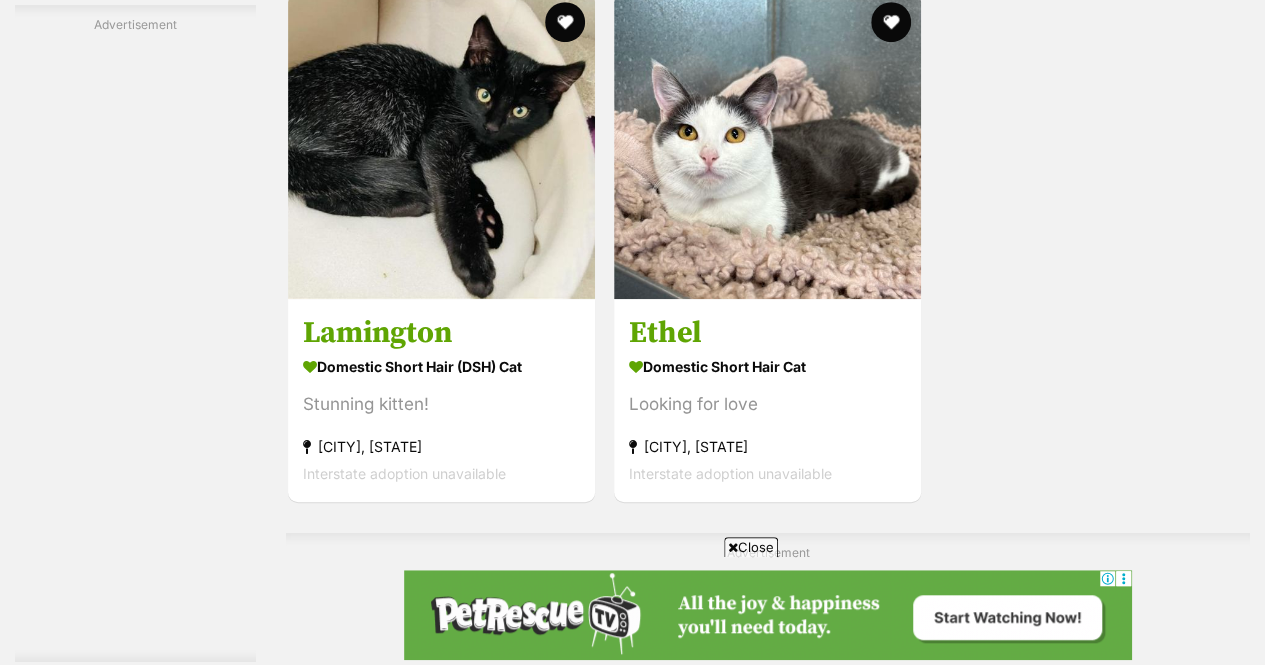 click on "Next" at bounding box center (768, 737) 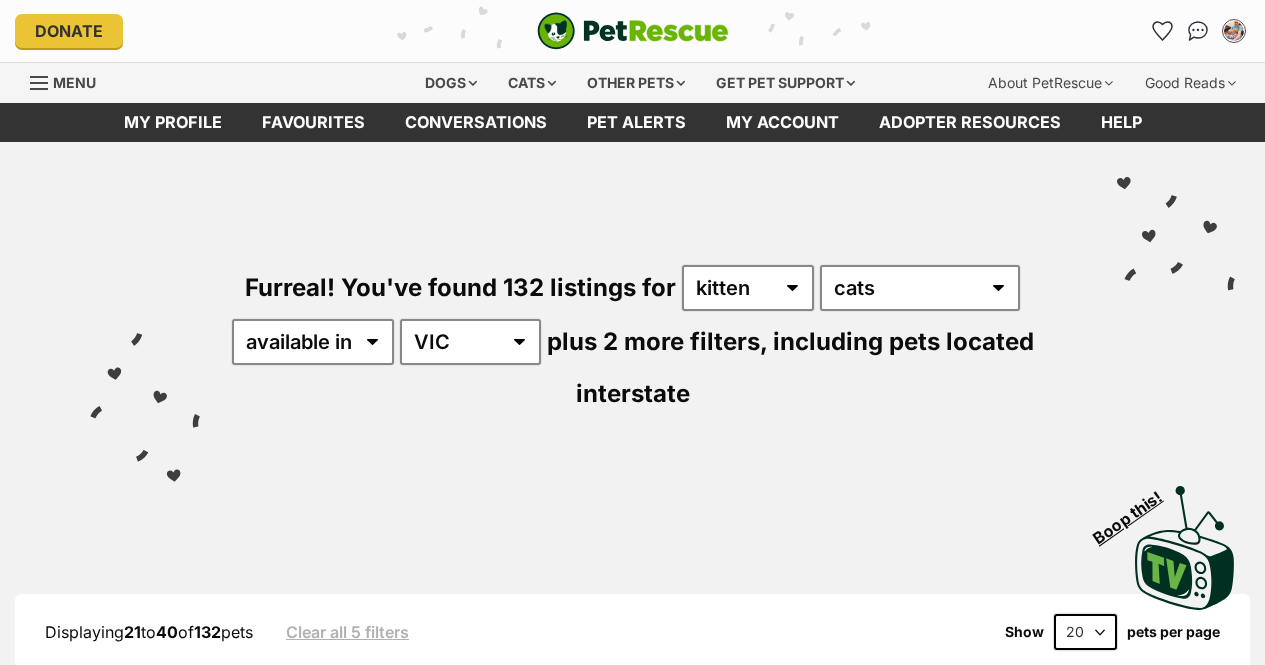 scroll, scrollTop: 0, scrollLeft: 0, axis: both 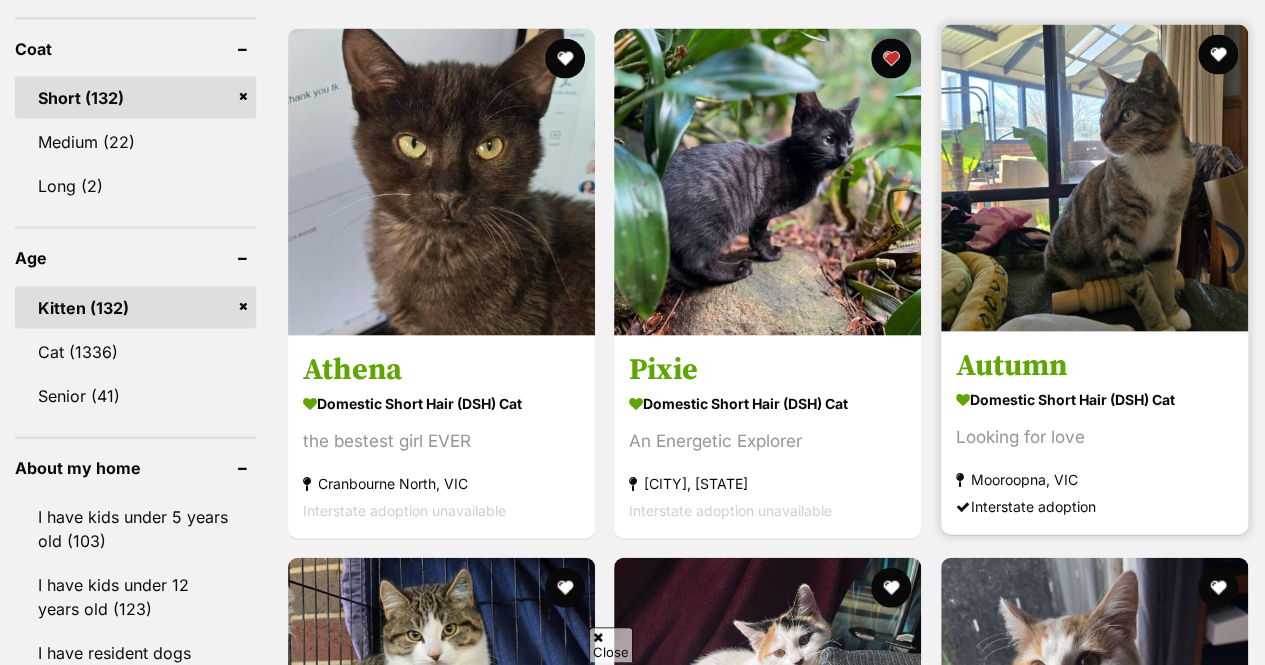 click at bounding box center [1094, 178] 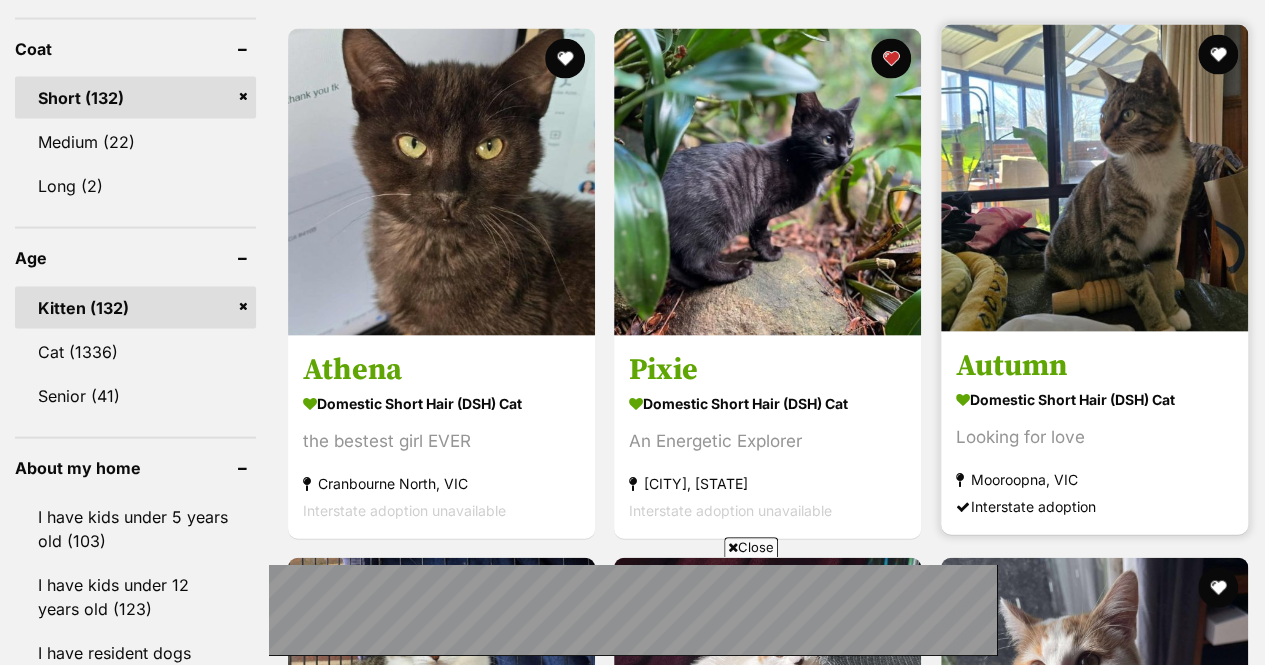scroll, scrollTop: 0, scrollLeft: 0, axis: both 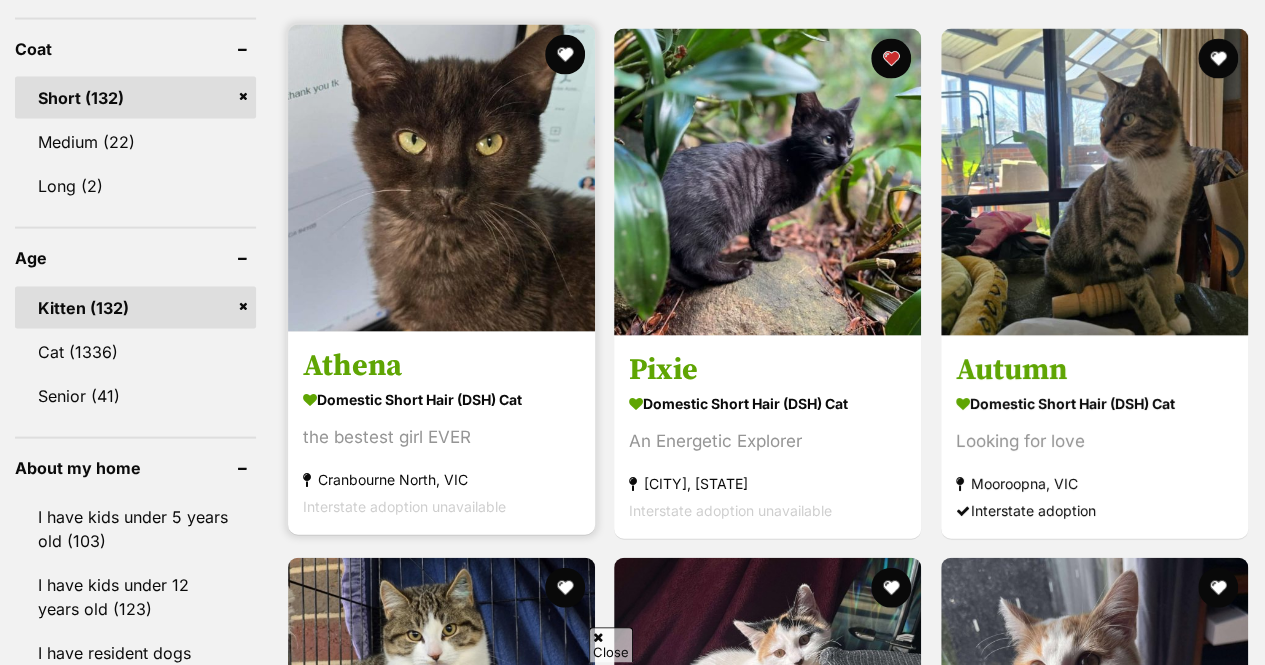 click on "Athena" at bounding box center (441, 366) 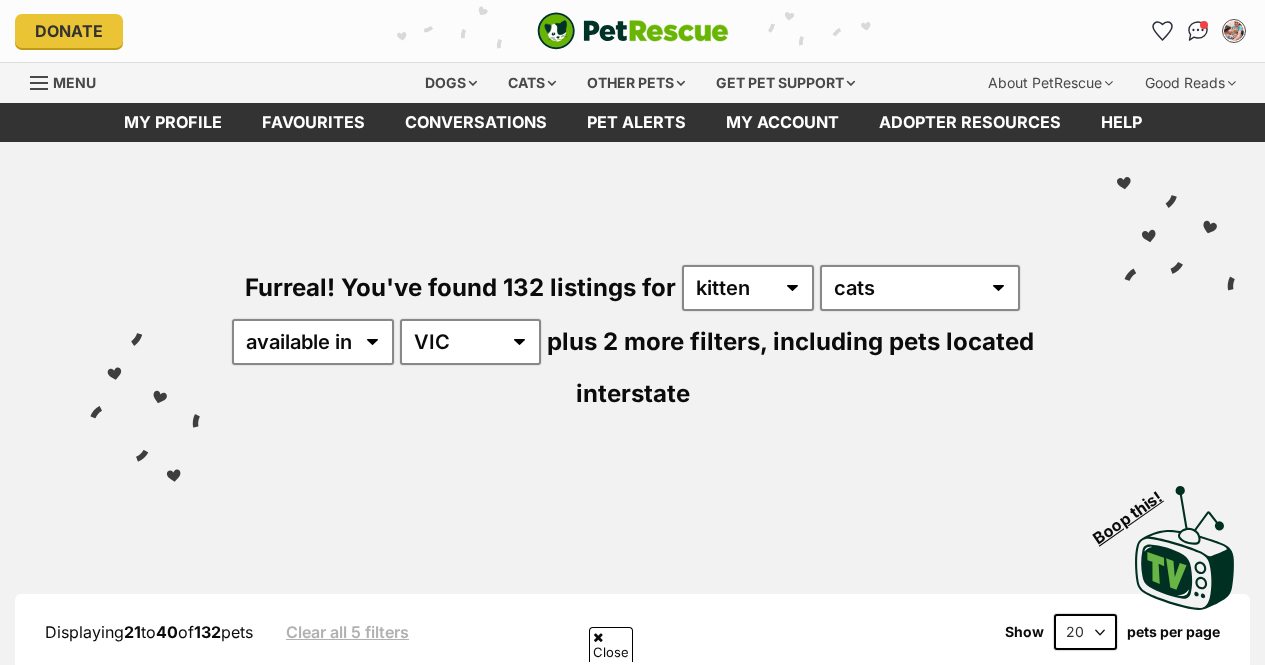 scroll, scrollTop: 1945, scrollLeft: 0, axis: vertical 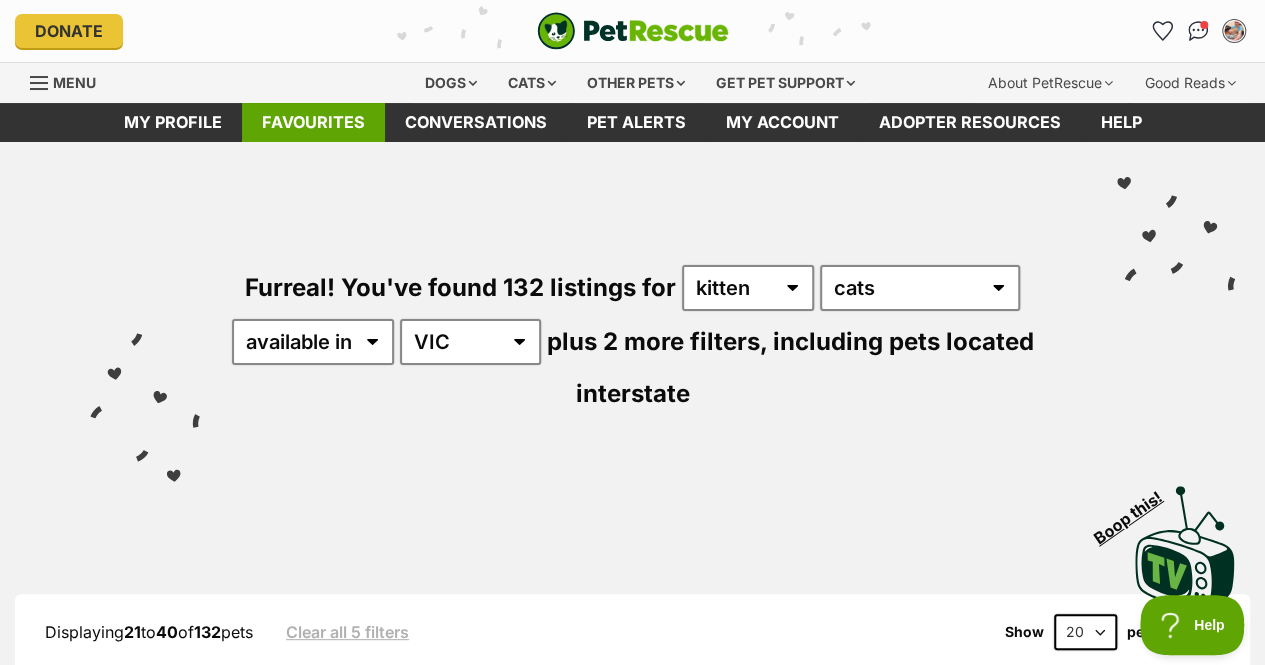 click on "Favourites" at bounding box center (313, 122) 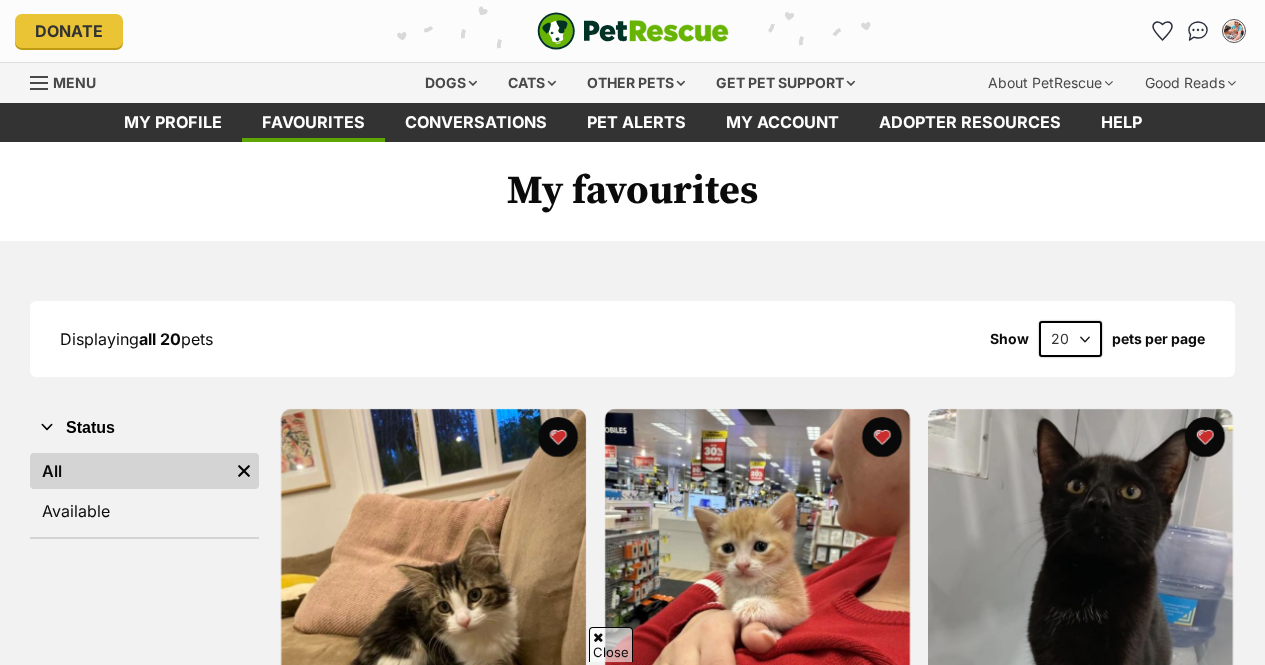scroll, scrollTop: 368, scrollLeft: 0, axis: vertical 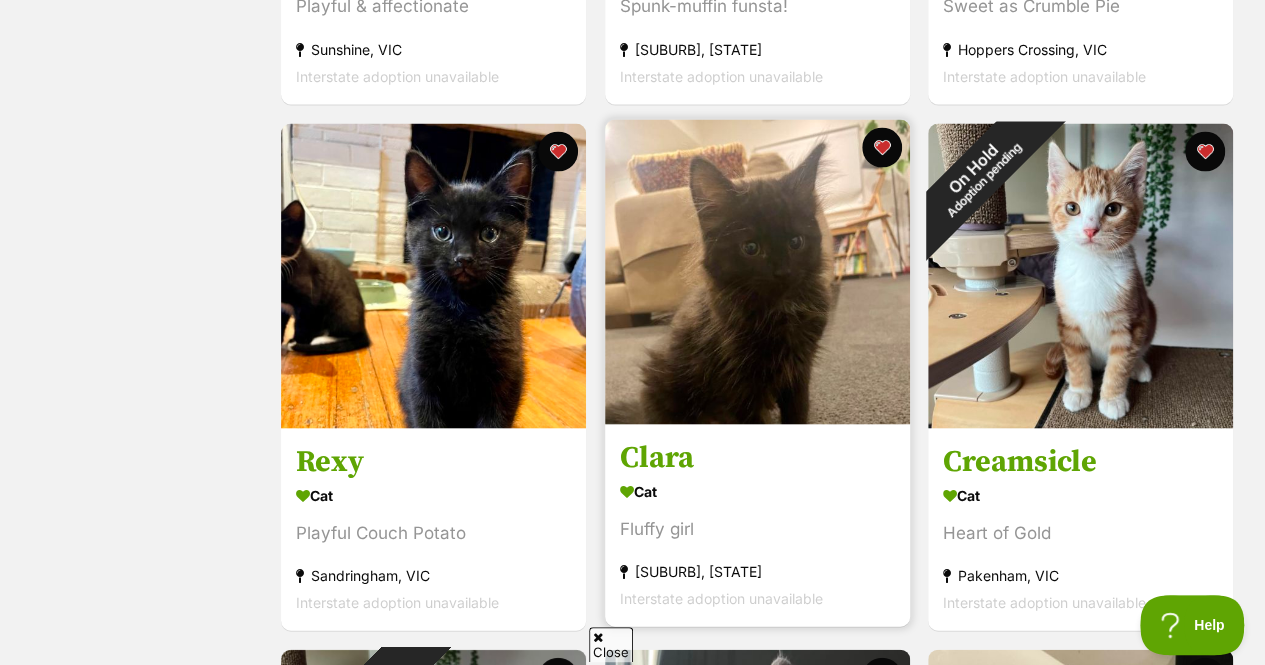 click at bounding box center (757, 271) 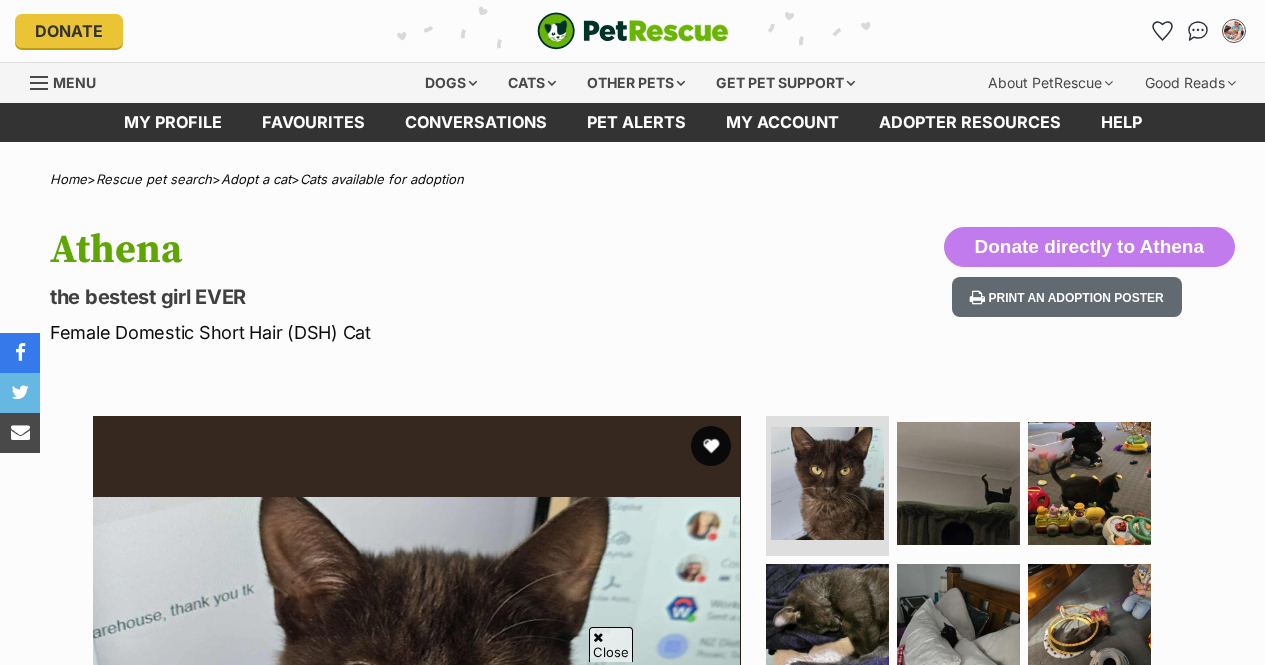 scroll, scrollTop: 473, scrollLeft: 0, axis: vertical 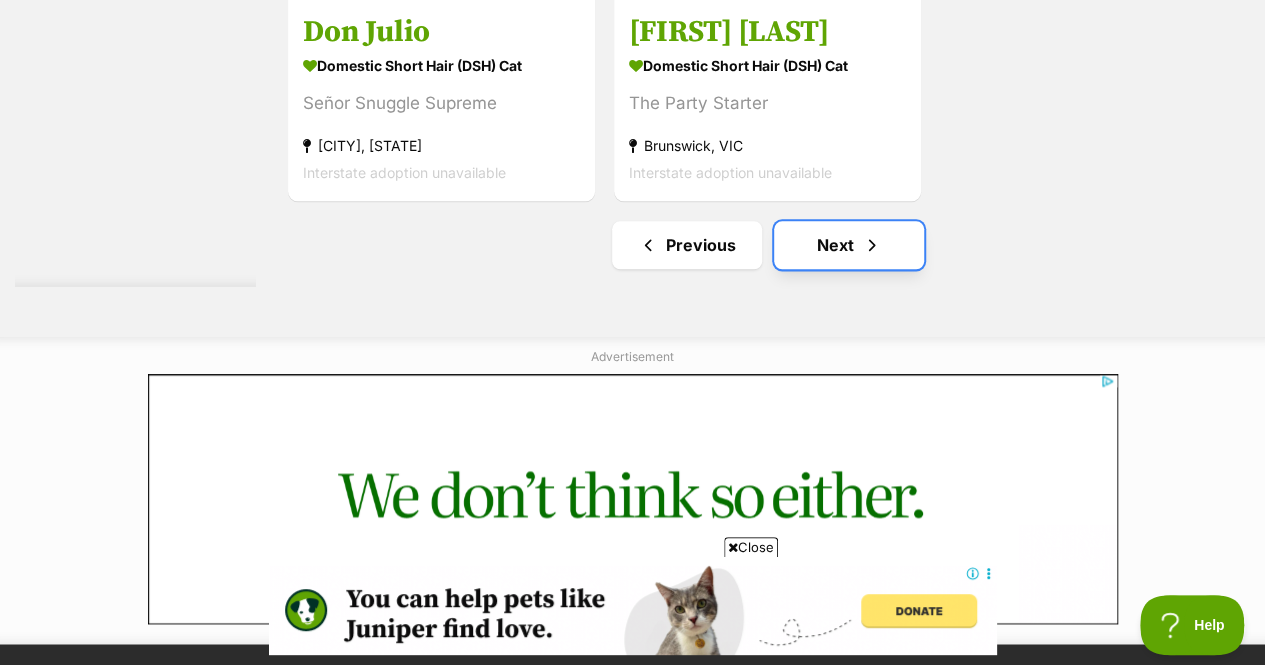 click on "Next" at bounding box center [849, 245] 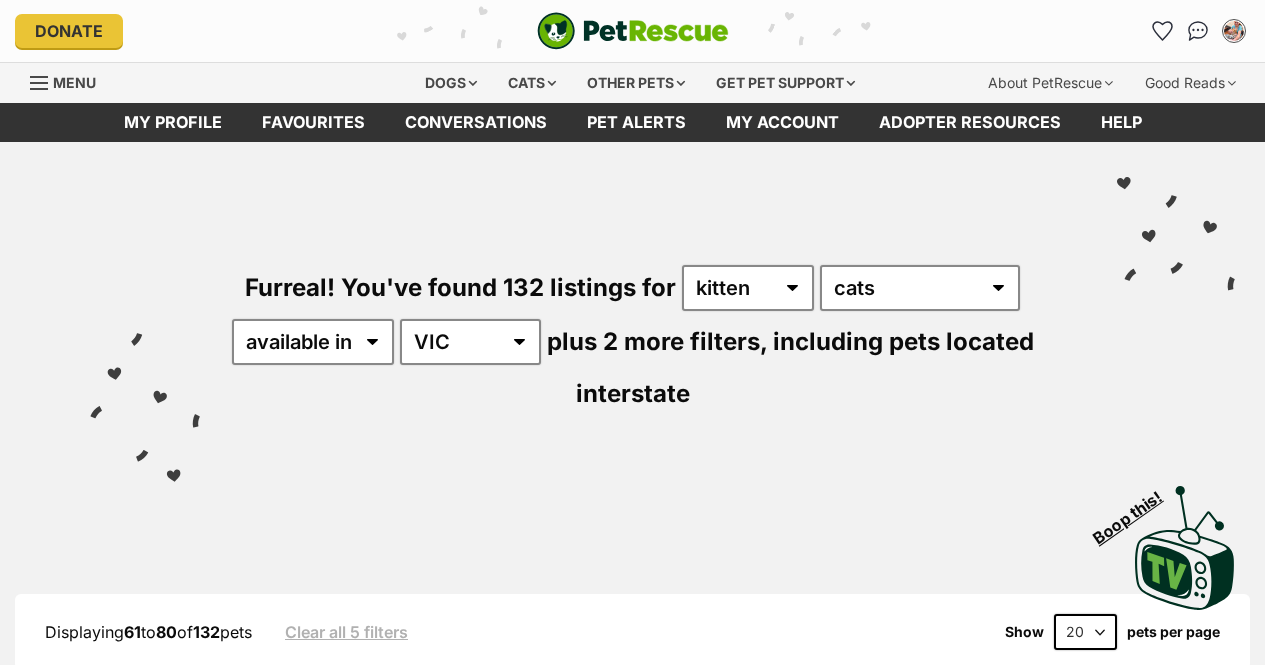 scroll, scrollTop: 229, scrollLeft: 0, axis: vertical 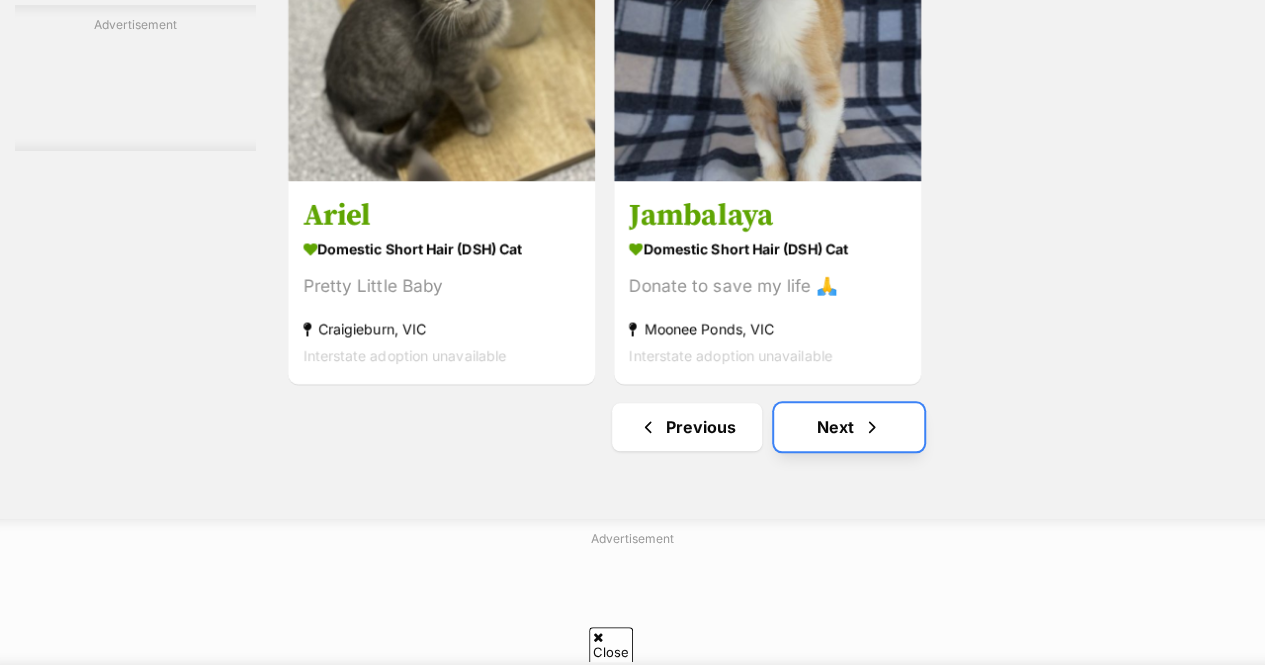 click on "Next" at bounding box center (849, 427) 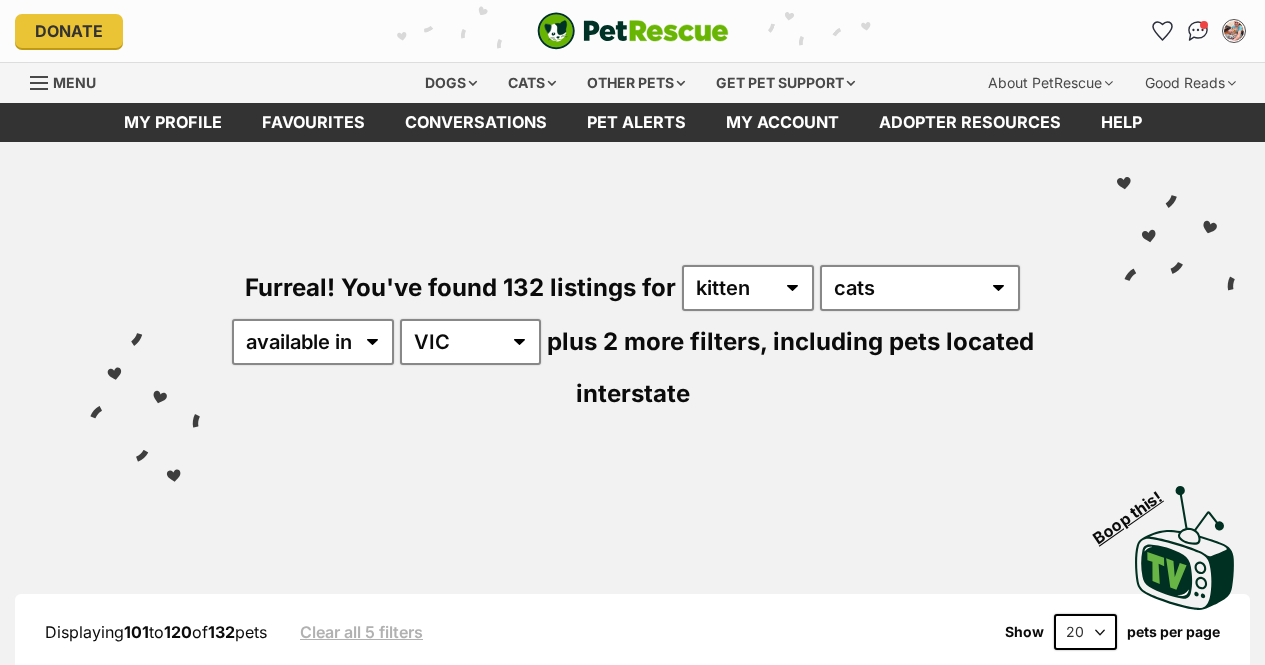 scroll, scrollTop: 0, scrollLeft: 0, axis: both 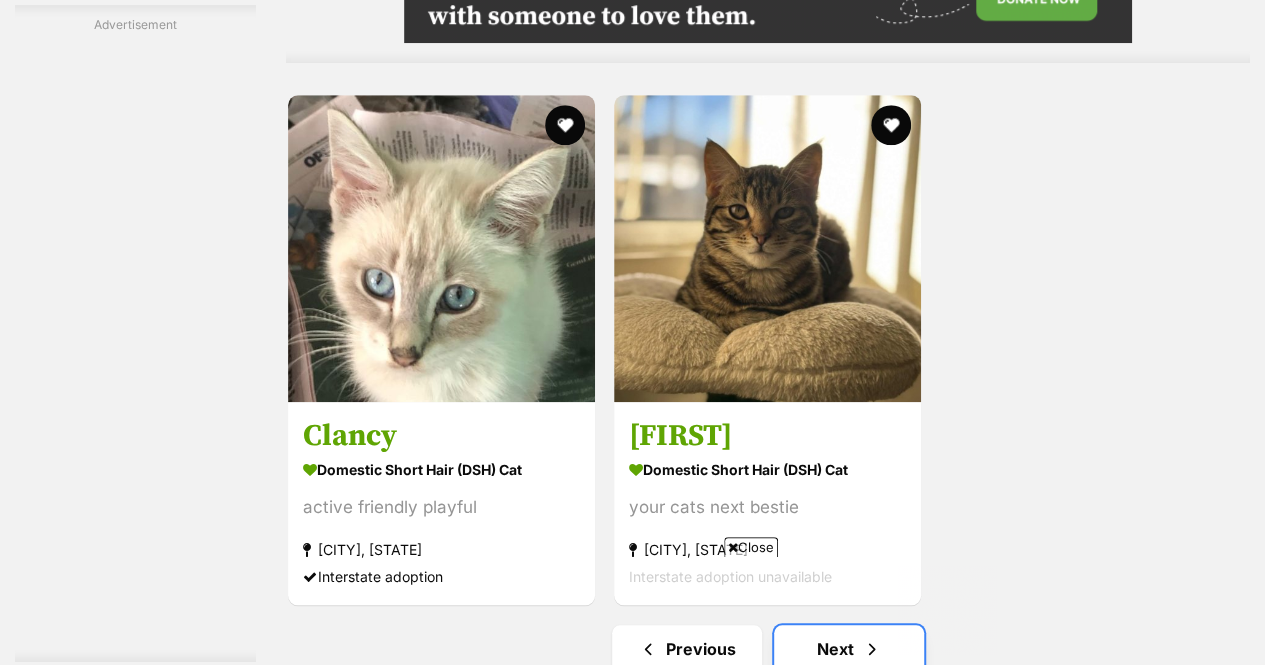 click on "Next" at bounding box center (849, 649) 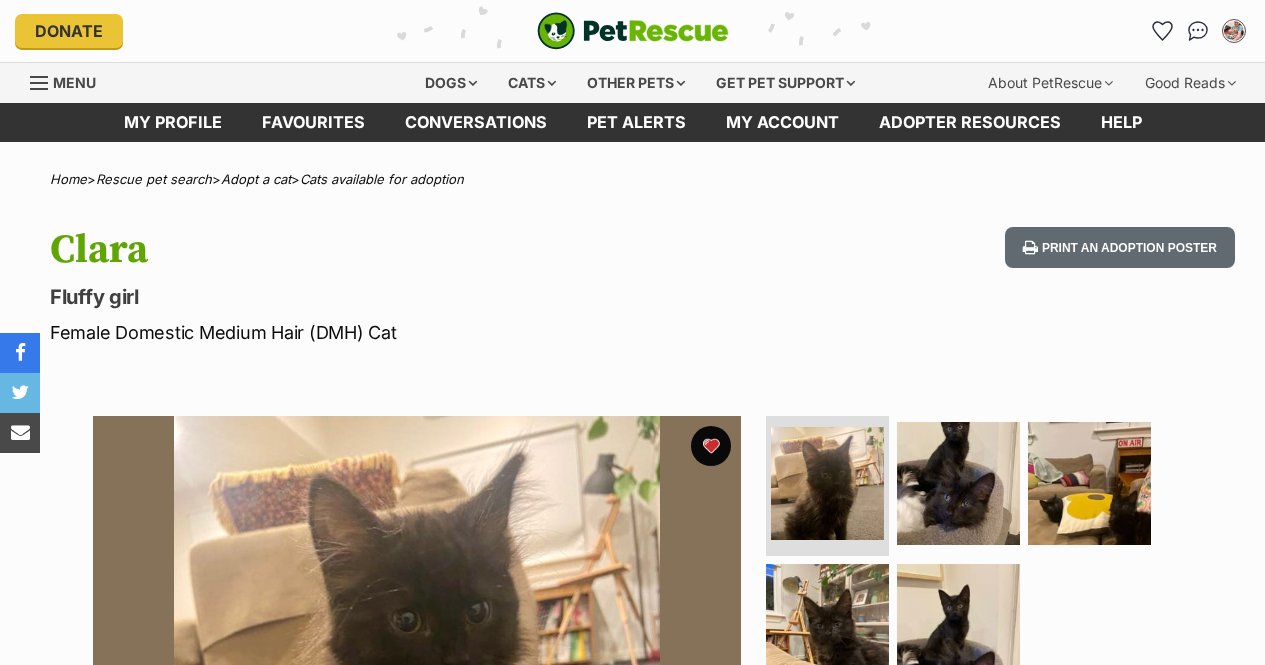 scroll, scrollTop: 0, scrollLeft: 0, axis: both 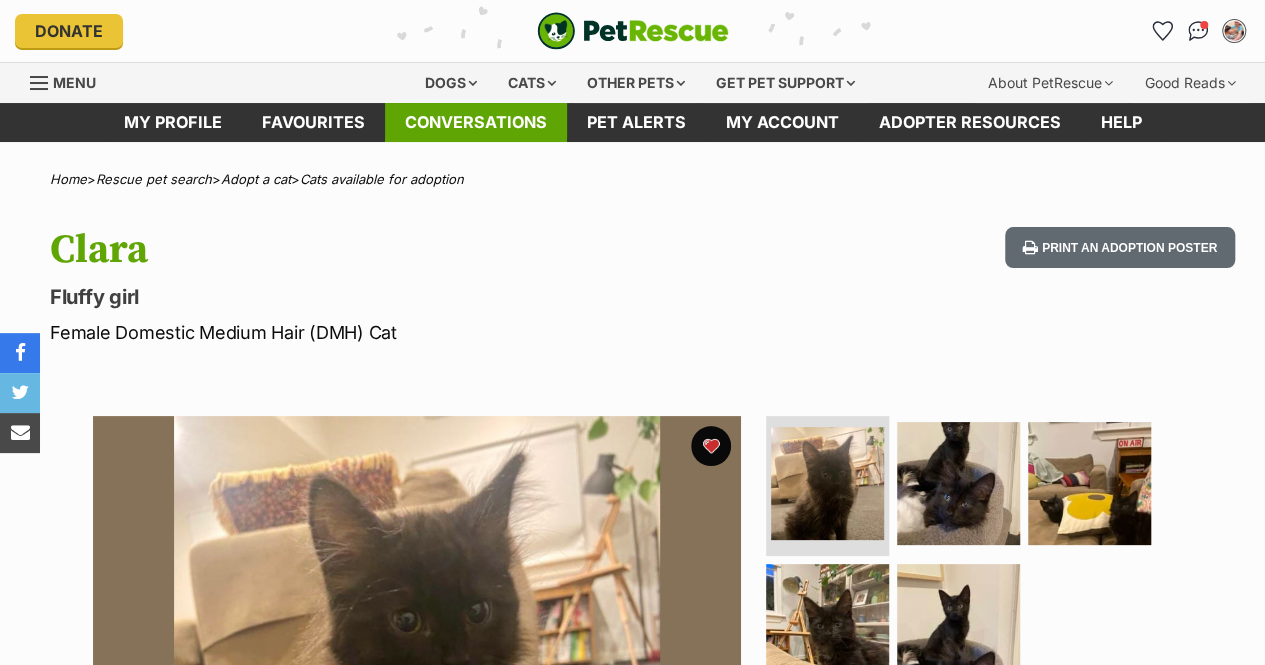 click on "Conversations" at bounding box center [476, 122] 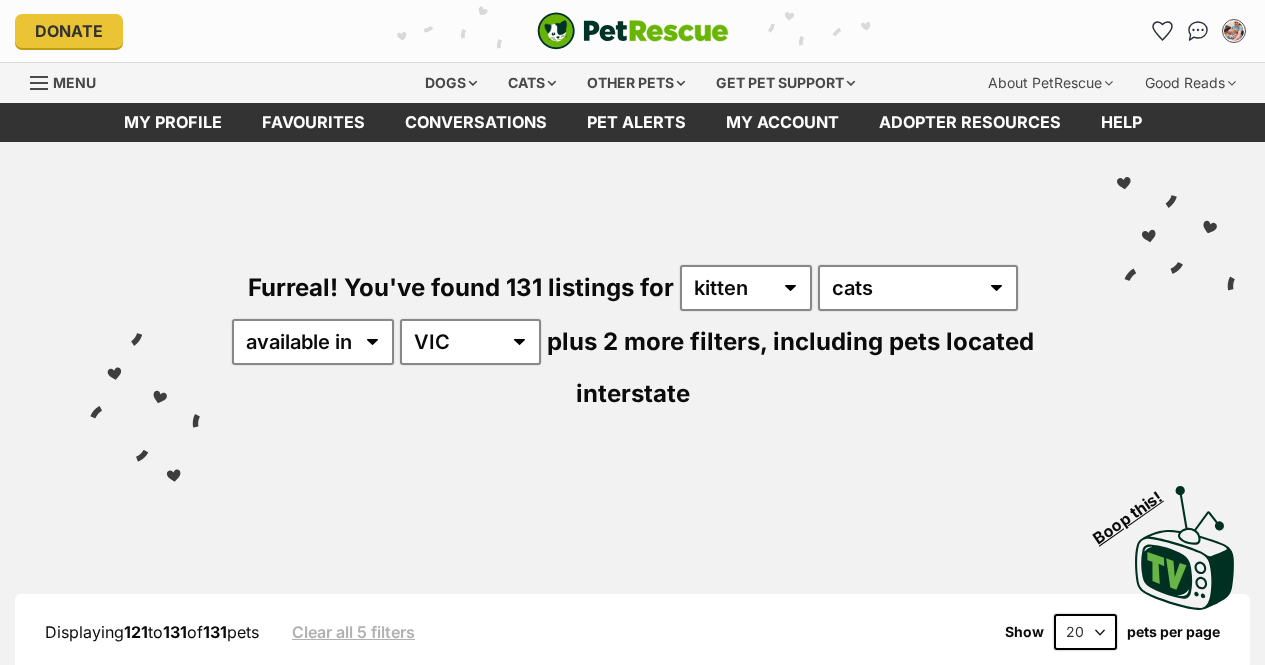 scroll, scrollTop: 0, scrollLeft: 0, axis: both 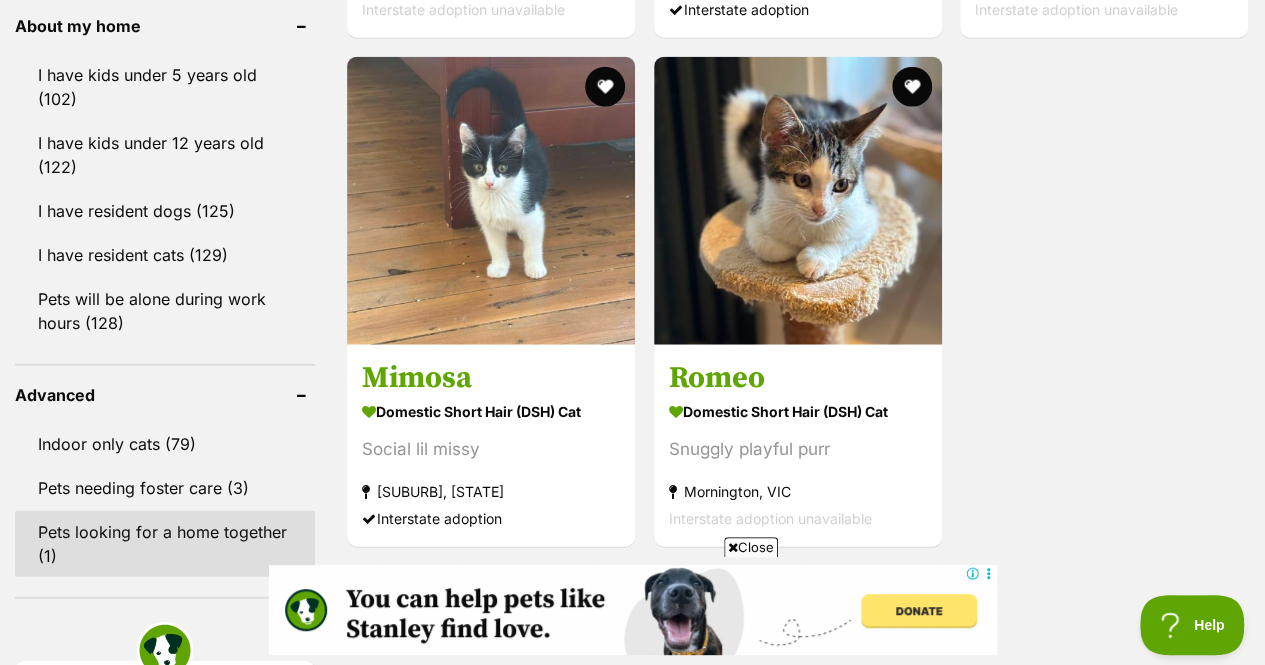 click on "Pets looking for a home together (1)" at bounding box center (165, 544) 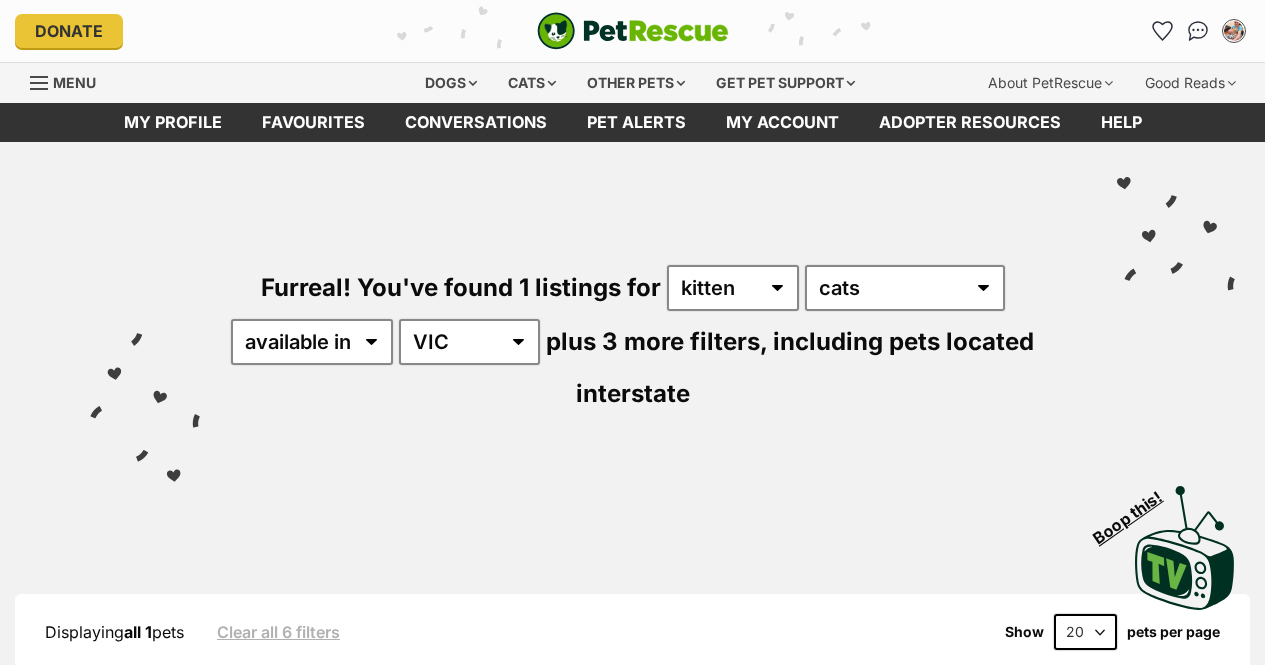 scroll, scrollTop: 0, scrollLeft: 0, axis: both 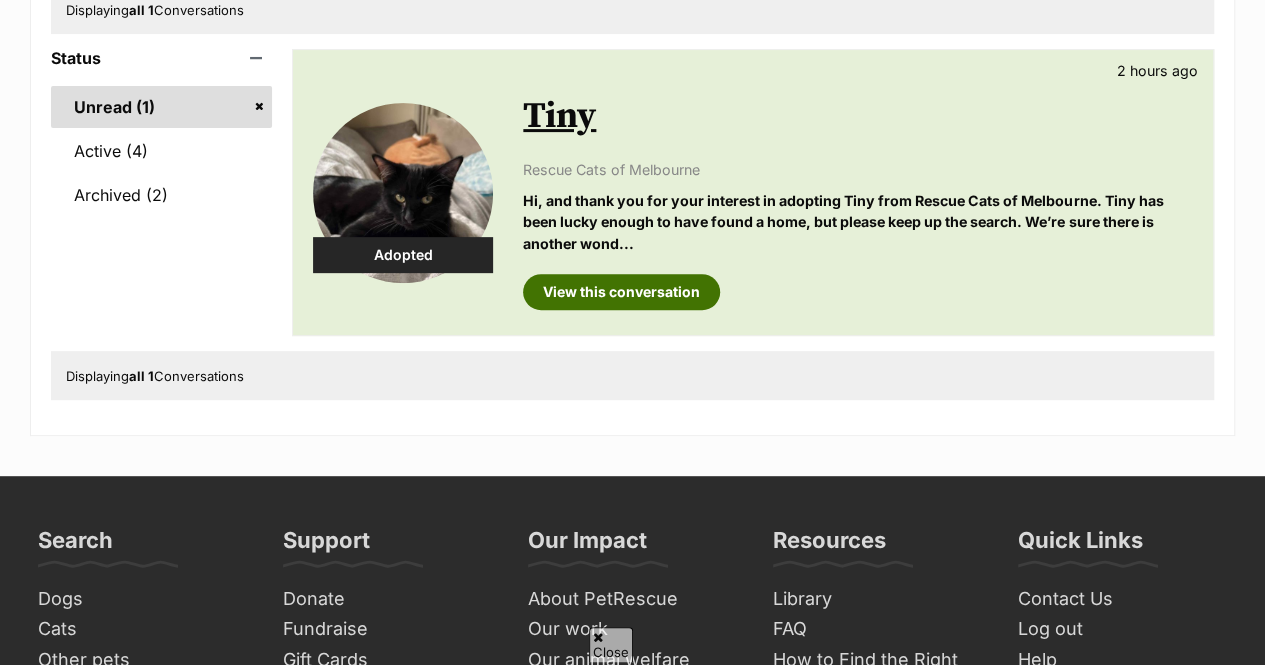 click on "View this conversation" at bounding box center (621, 292) 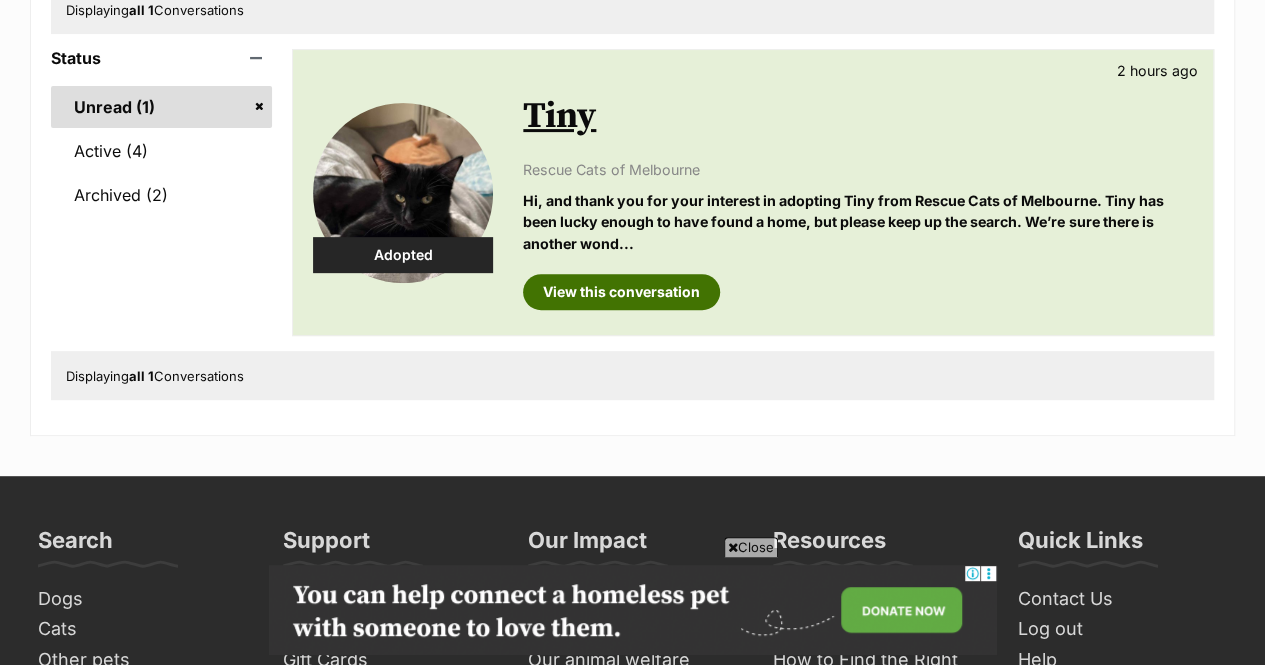 scroll, scrollTop: 0, scrollLeft: 0, axis: both 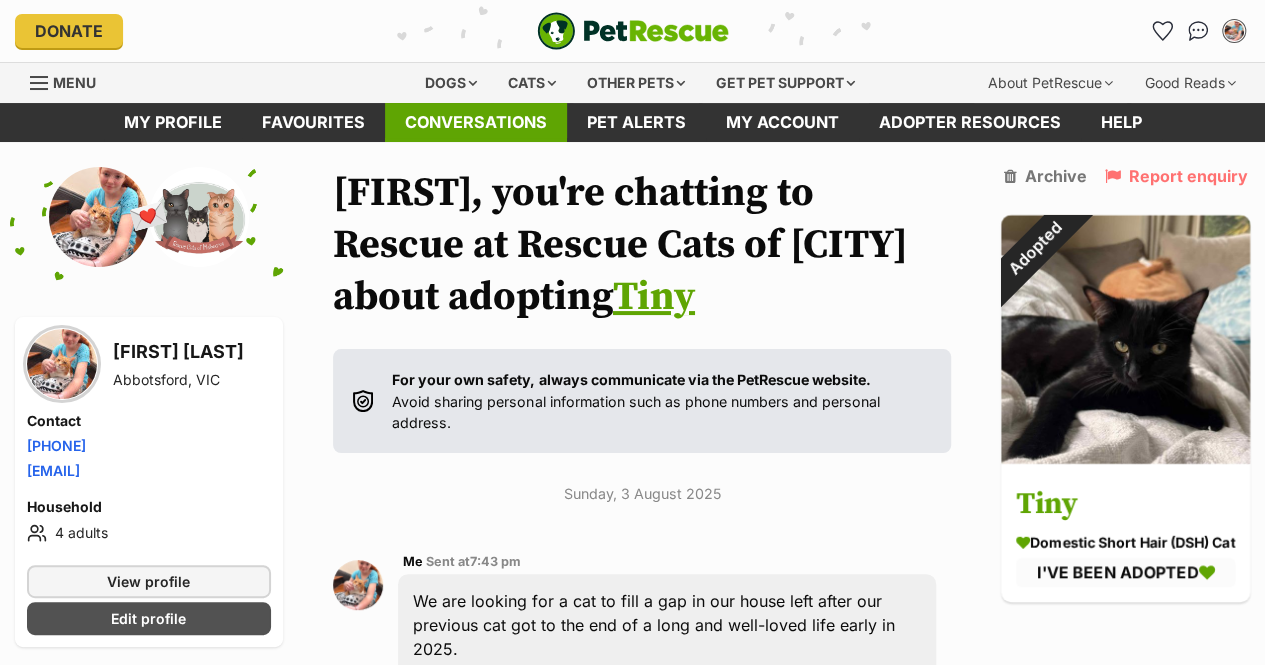 click on "Conversations" at bounding box center [476, 122] 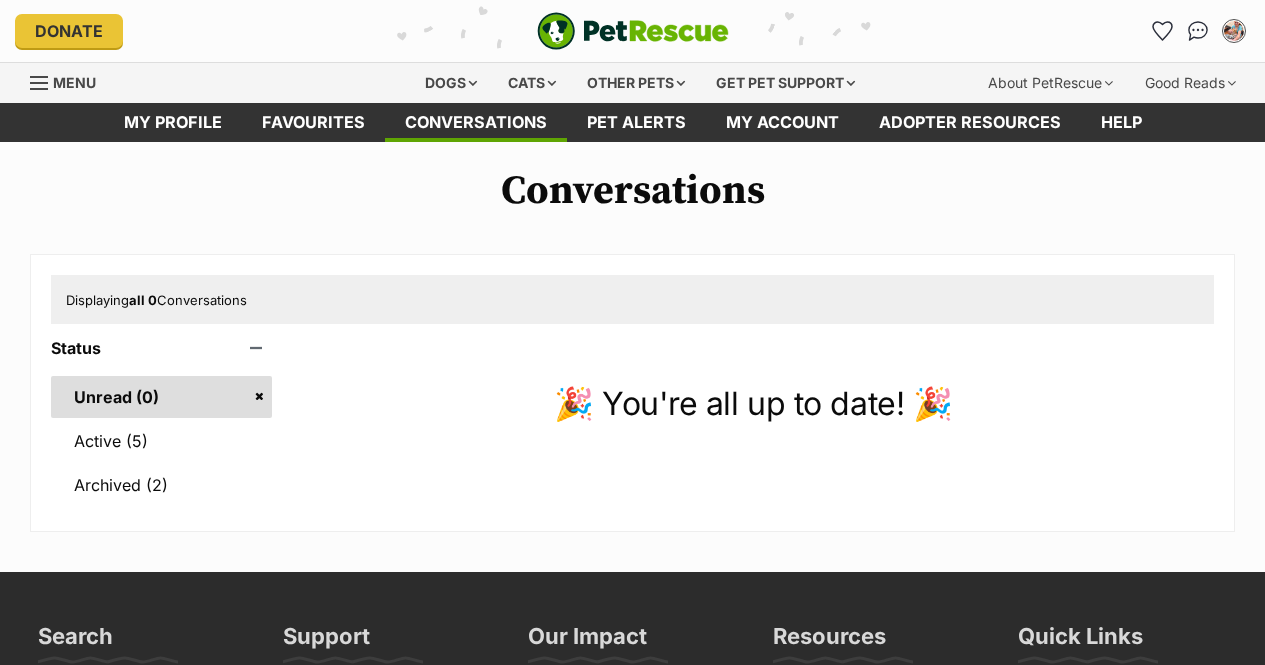 scroll, scrollTop: 0, scrollLeft: 0, axis: both 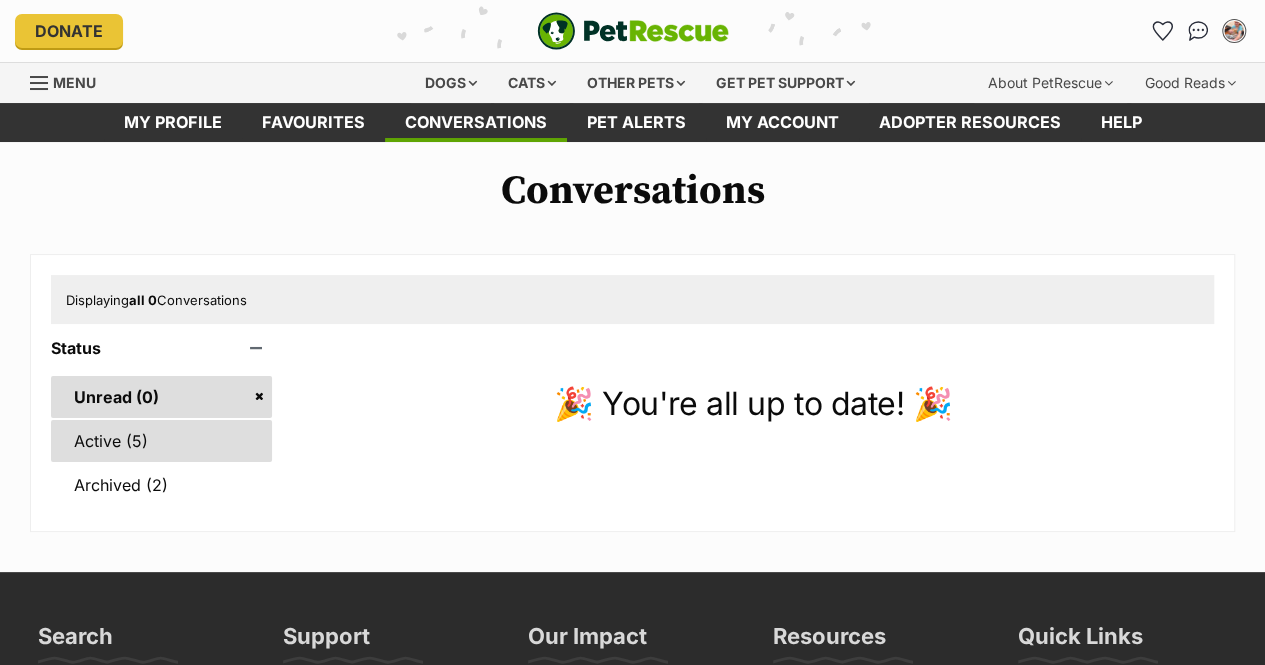 click on "Active (5)" at bounding box center [161, 441] 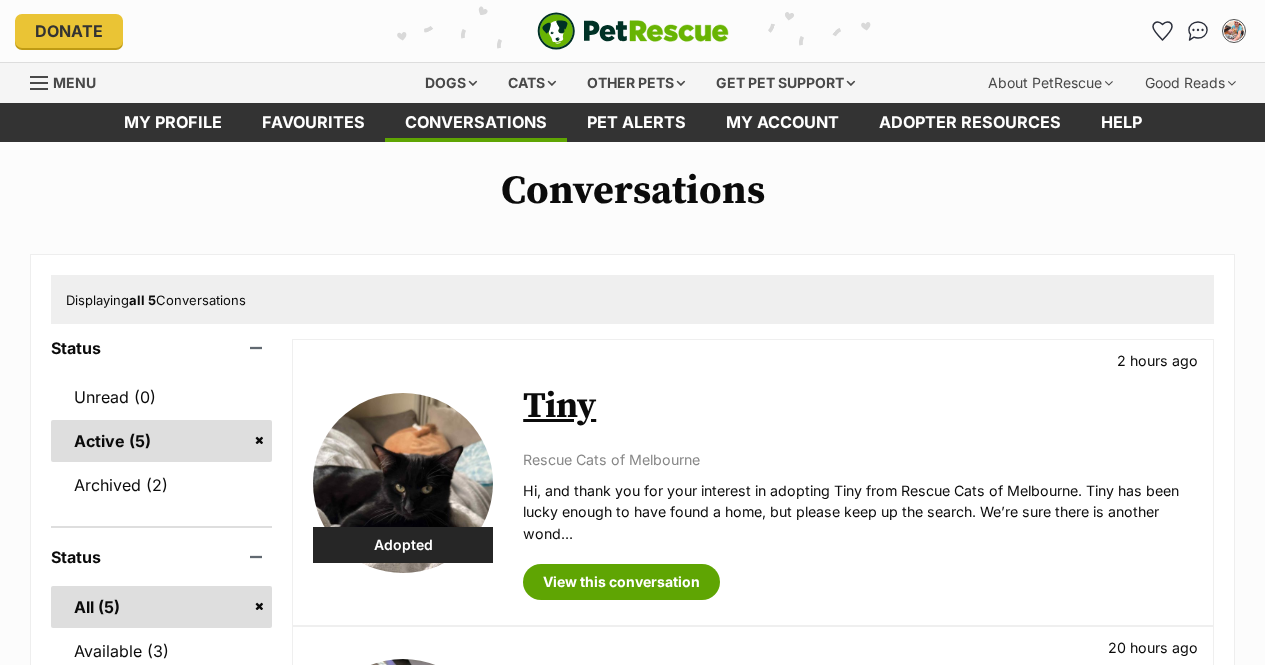 scroll, scrollTop: 0, scrollLeft: 0, axis: both 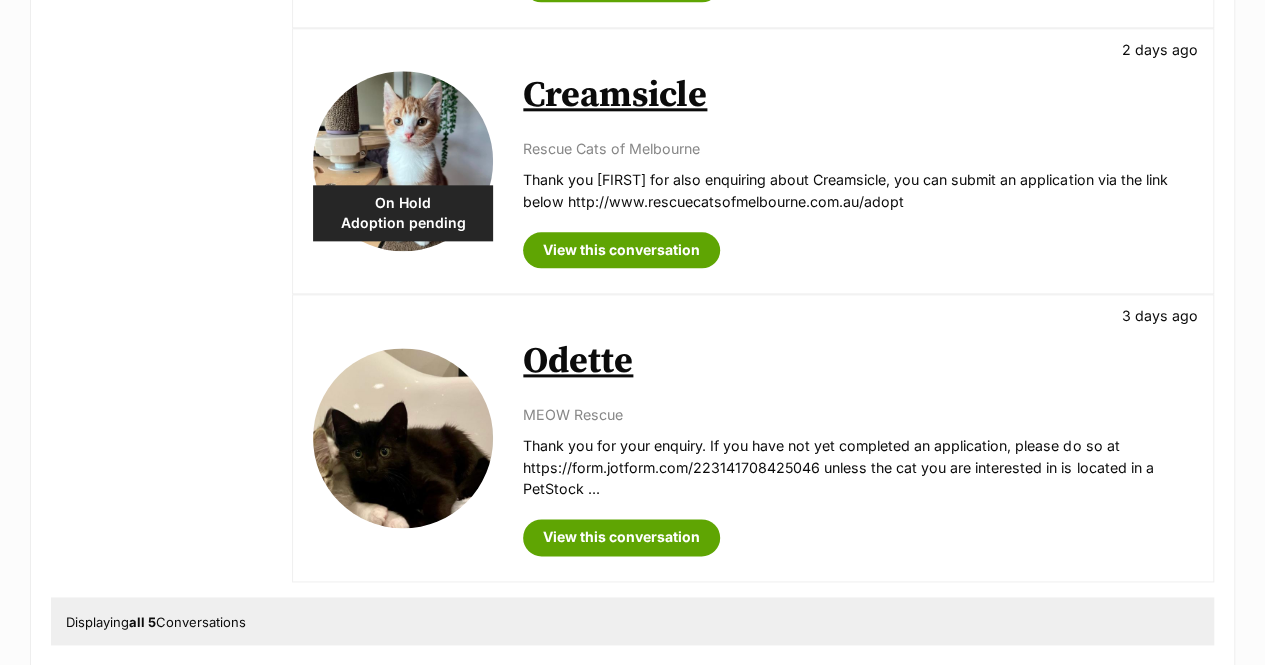 click on "Odette" at bounding box center [578, 361] 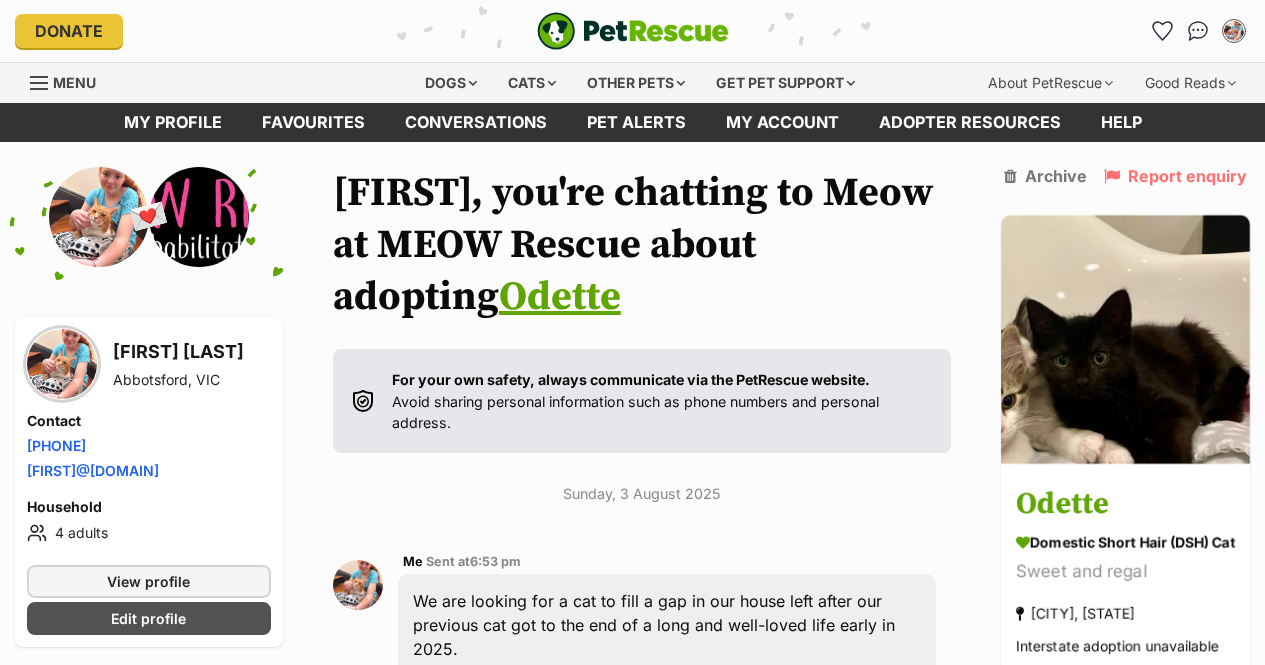 scroll, scrollTop: 0, scrollLeft: 0, axis: both 